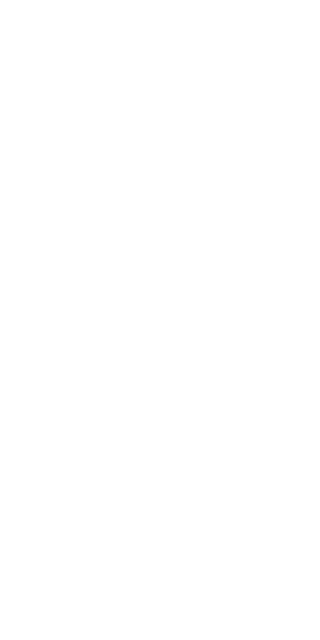 scroll, scrollTop: 0, scrollLeft: 0, axis: both 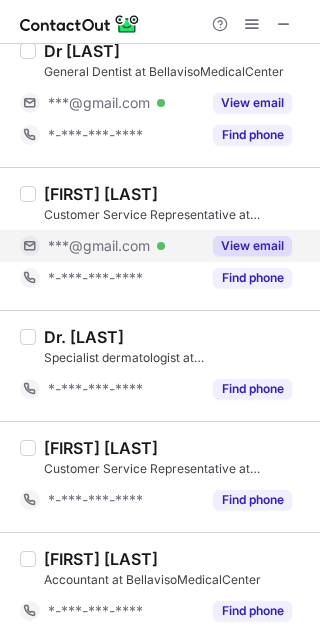 click on "View email" at bounding box center (246, 246) 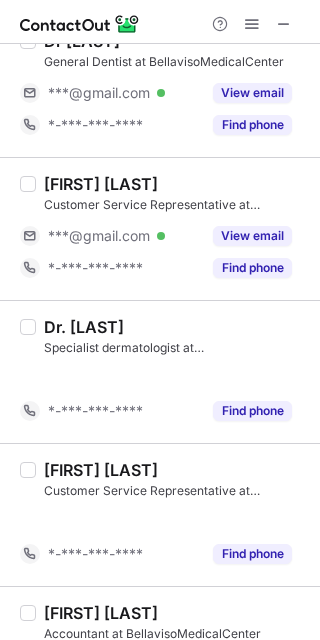 scroll, scrollTop: 763, scrollLeft: 0, axis: vertical 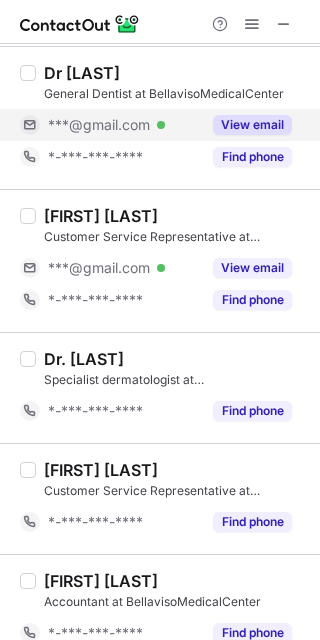 click on "View email" at bounding box center (252, 125) 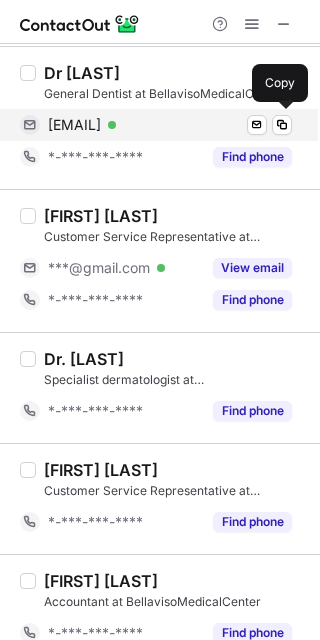 click on "mernanashat1996@gmail.com" at bounding box center [74, 125] 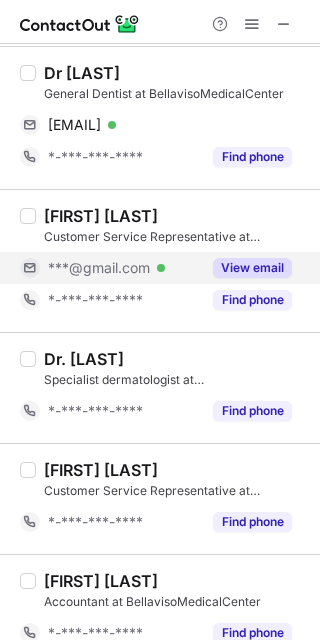 click on "View email" at bounding box center [252, 268] 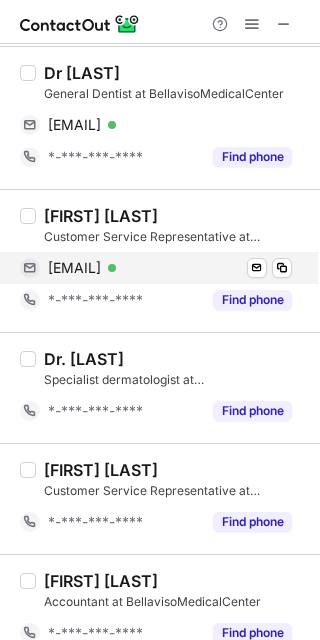click on "psyheybelian@gmail.com" at bounding box center [74, 268] 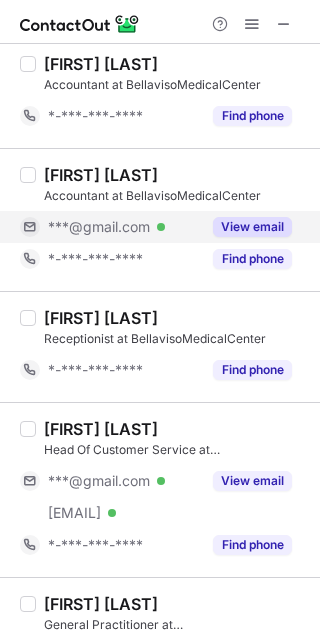 scroll, scrollTop: 1395, scrollLeft: 0, axis: vertical 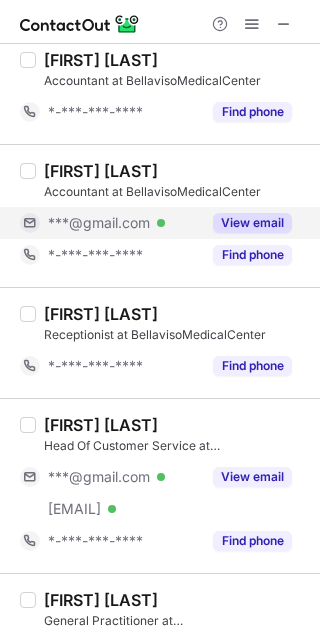 click on "View email" at bounding box center (252, 223) 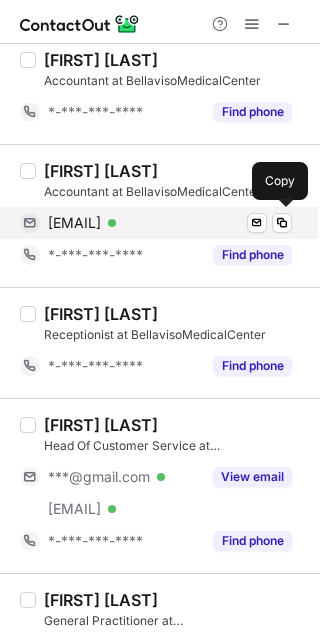 click on "sajidzia1995@gmail.com" at bounding box center (74, 223) 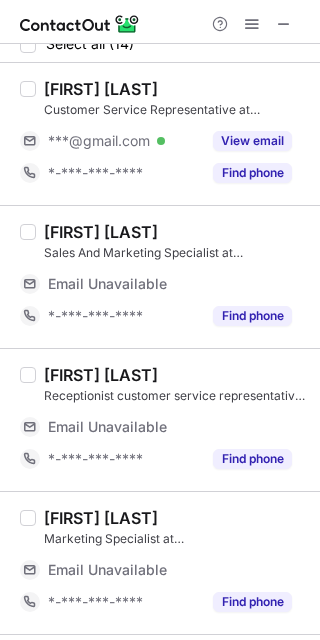 scroll, scrollTop: 20, scrollLeft: 0, axis: vertical 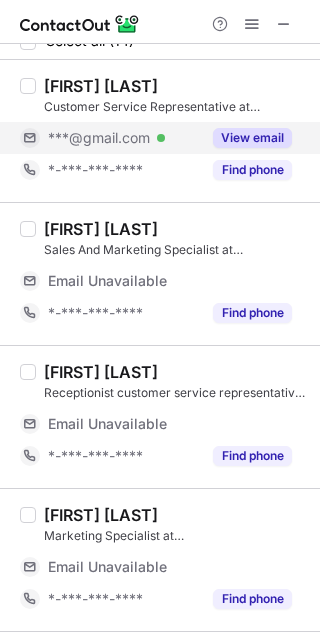 click on "View email" at bounding box center (252, 138) 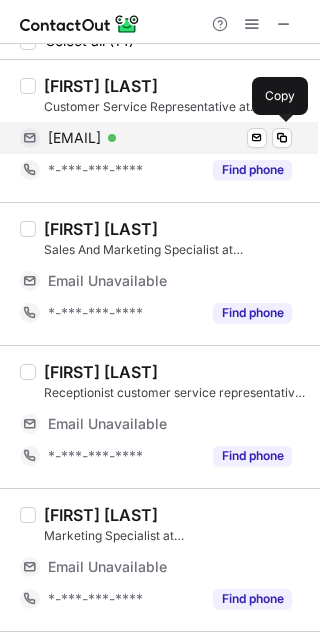 click on "kanwalmina26@gmail.com" at bounding box center [74, 138] 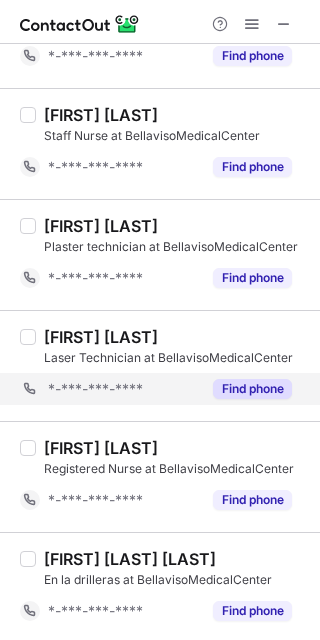 scroll, scrollTop: 1025, scrollLeft: 0, axis: vertical 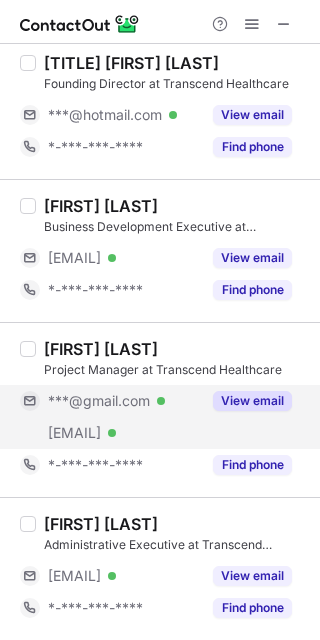 click on "View email" at bounding box center [252, 401] 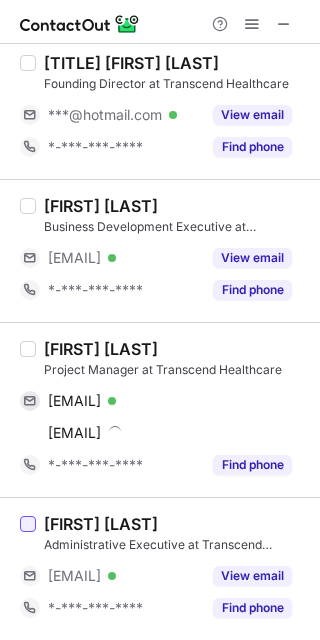 click at bounding box center (28, 524) 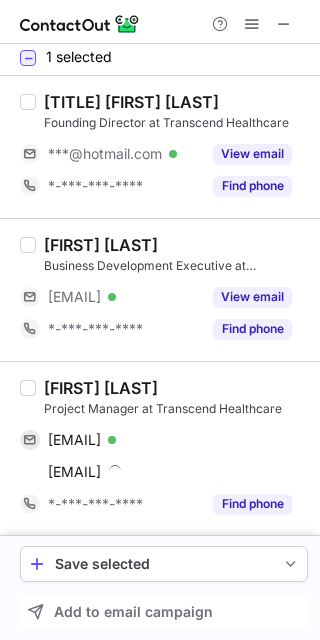 scroll, scrollTop: 0, scrollLeft: 0, axis: both 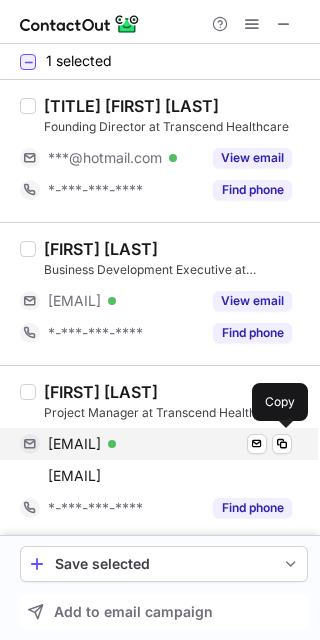 click on "ziyadburud19@gmail.com" at bounding box center (74, 444) 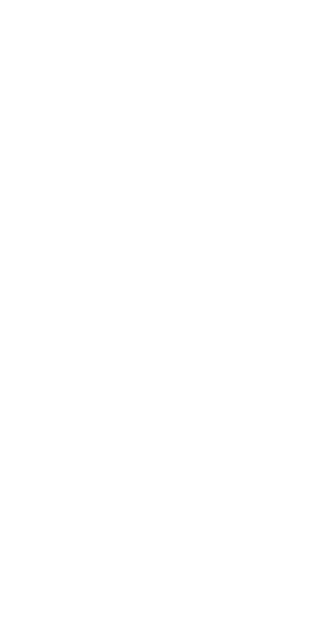 scroll, scrollTop: 0, scrollLeft: 0, axis: both 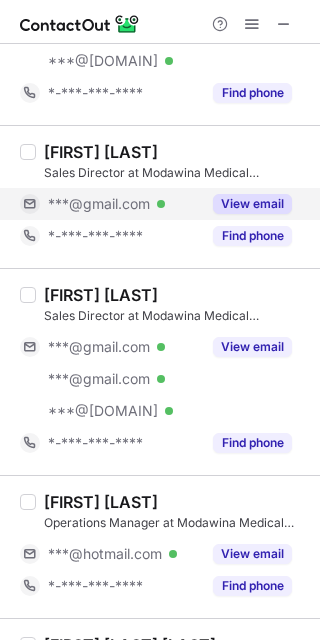 click on "View email" at bounding box center (252, 204) 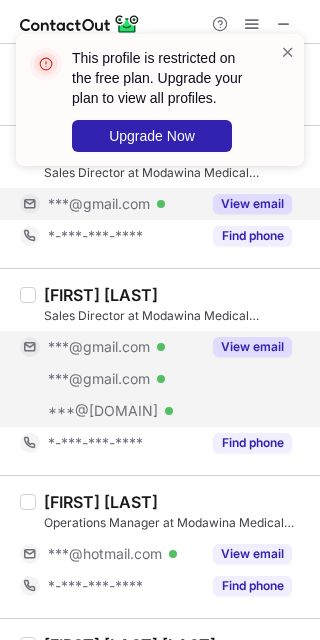 click on "View email" at bounding box center [252, 347] 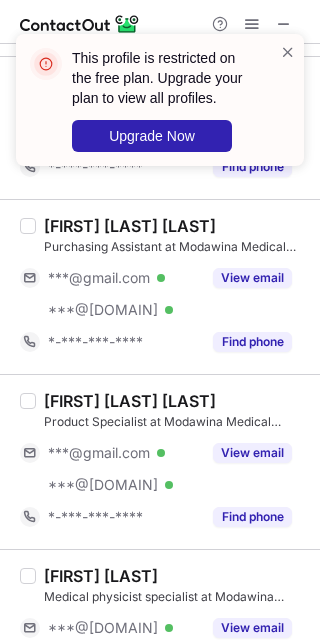 scroll, scrollTop: 614, scrollLeft: 0, axis: vertical 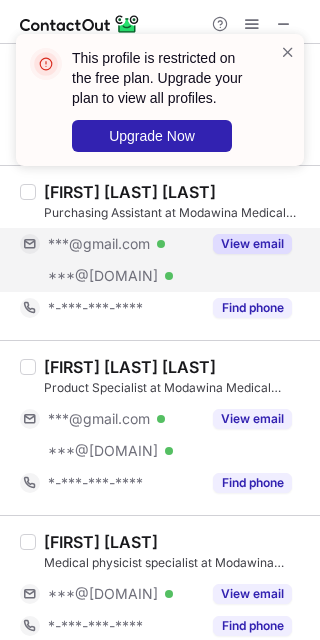 click on "View email" at bounding box center [246, 244] 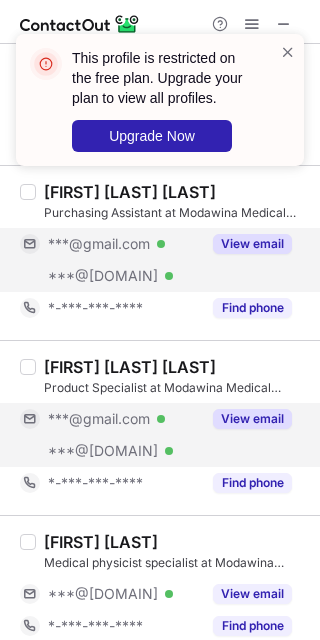 click on "View email" at bounding box center [252, 419] 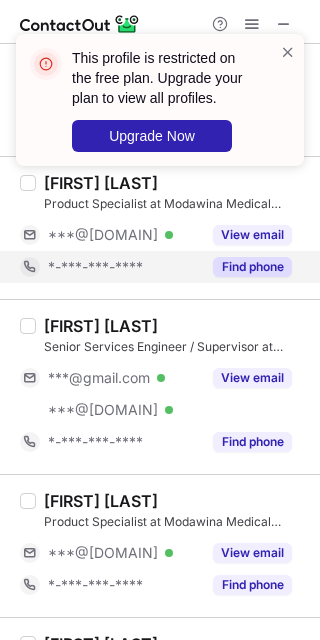 scroll, scrollTop: 1145, scrollLeft: 0, axis: vertical 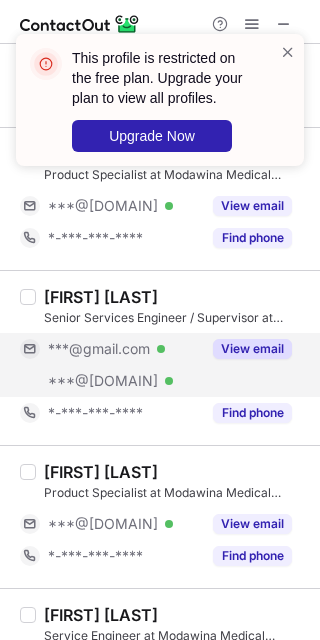 click on "View email" at bounding box center (252, 349) 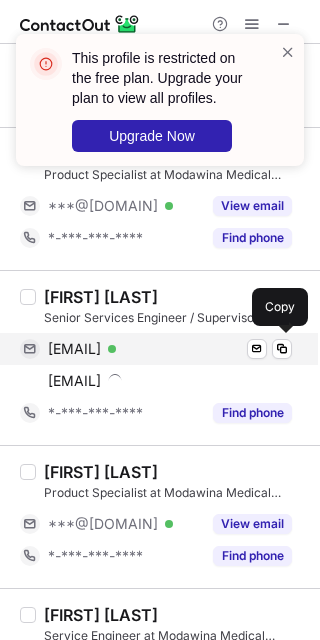 click on "suriyaprakash45@gmail.com" at bounding box center (74, 349) 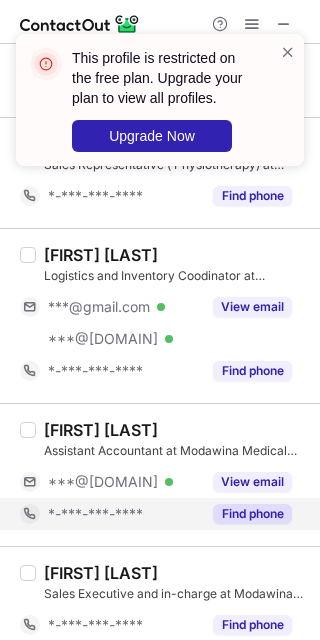 scroll, scrollTop: 2154, scrollLeft: 0, axis: vertical 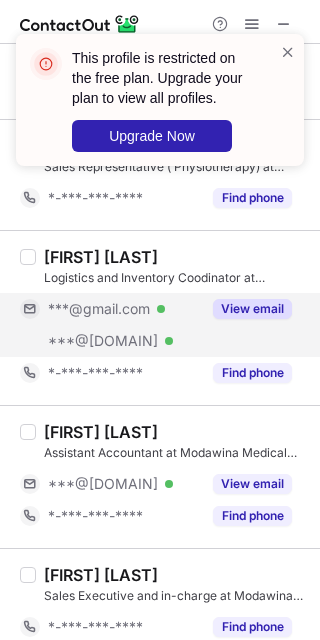 click on "View email" at bounding box center [246, 309] 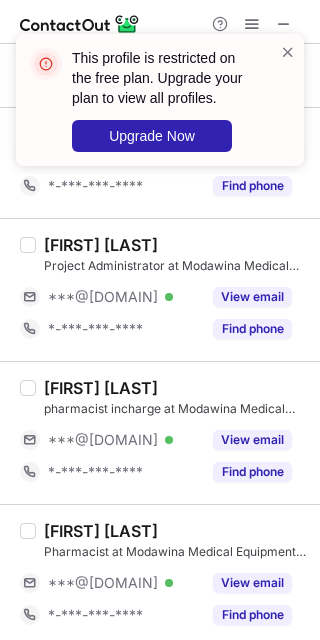 scroll, scrollTop: 3078, scrollLeft: 0, axis: vertical 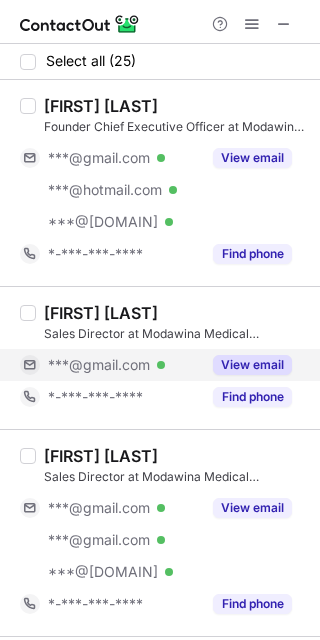 click on "View email" at bounding box center [246, 365] 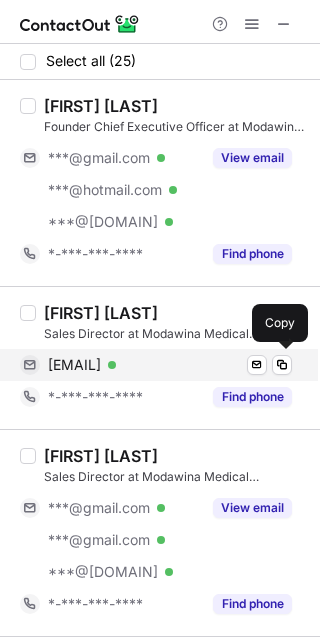 click on "fadignassar@gmail.com" at bounding box center (74, 365) 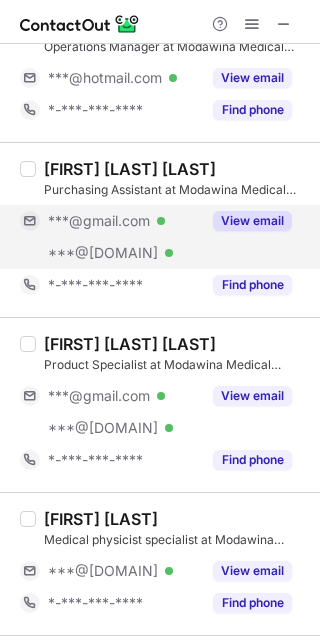 scroll, scrollTop: 683, scrollLeft: 0, axis: vertical 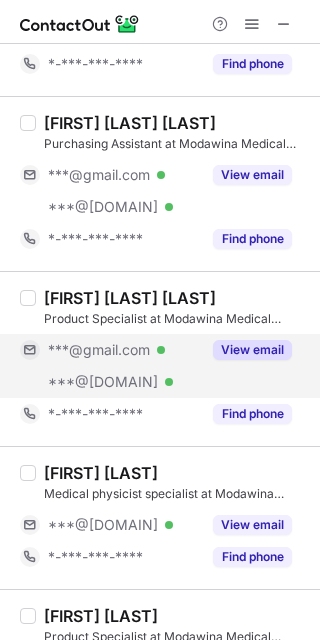 click on "View email" at bounding box center [252, 350] 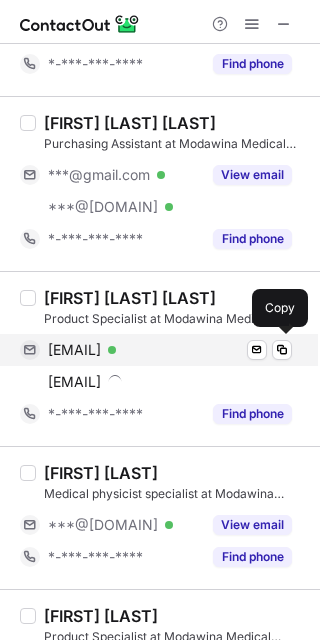click on "anastasiarafat@gmail.com" at bounding box center [74, 350] 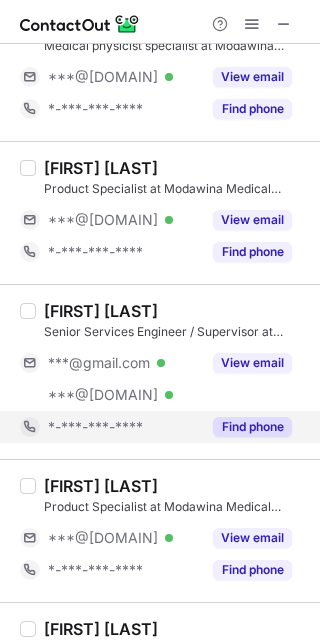 scroll, scrollTop: 1132, scrollLeft: 0, axis: vertical 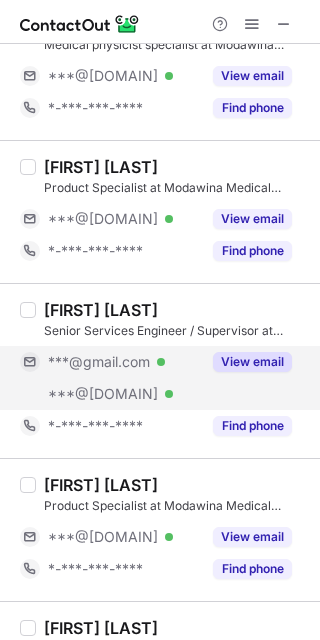 click on "View email" at bounding box center [252, 362] 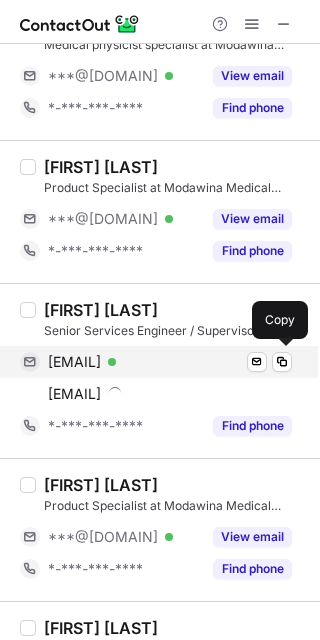 click on "suriyaprakash45@gmail.com" at bounding box center (74, 362) 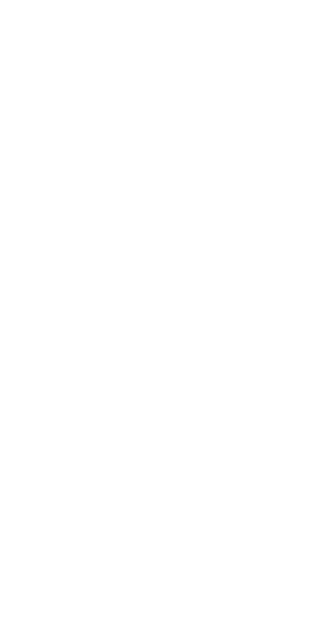 scroll, scrollTop: 0, scrollLeft: 0, axis: both 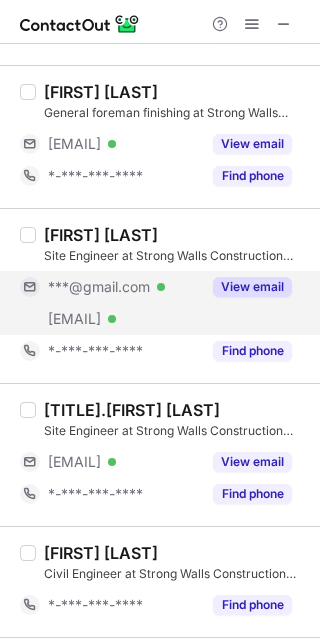 click on "View email" at bounding box center (252, 287) 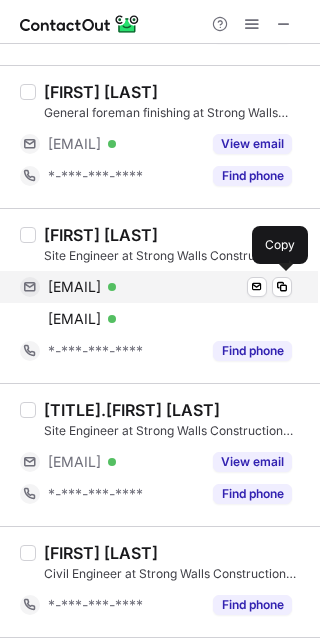 click on "[EMAIL]" at bounding box center (74, 287) 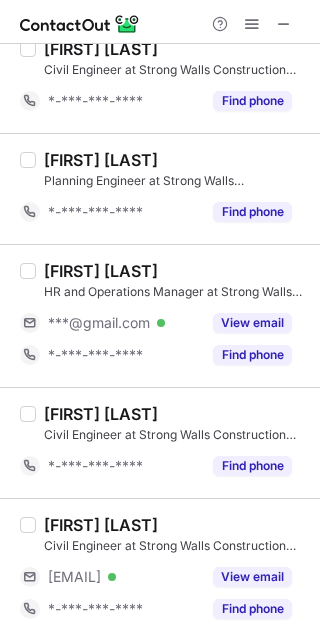 scroll, scrollTop: 912, scrollLeft: 0, axis: vertical 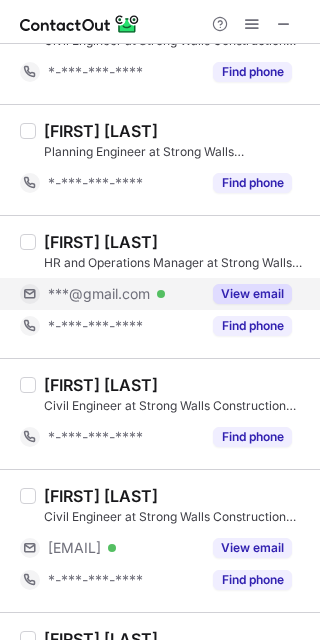 click on "View email" at bounding box center (252, 294) 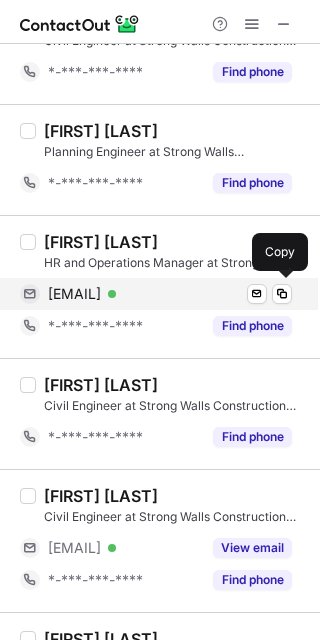 click on "asifabatool@gmail.com" at bounding box center [74, 294] 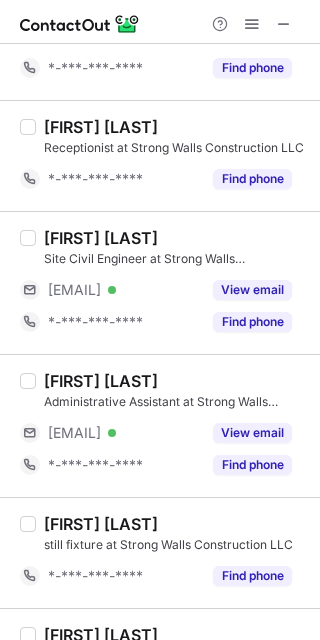 scroll, scrollTop: 1900, scrollLeft: 0, axis: vertical 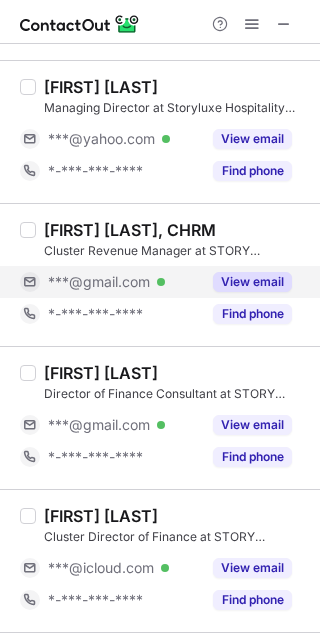 click on "View email" at bounding box center [252, 282] 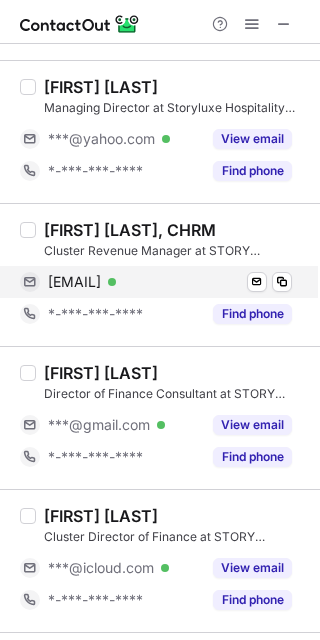 click on "achintttrehan@gmail.com" at bounding box center (74, 282) 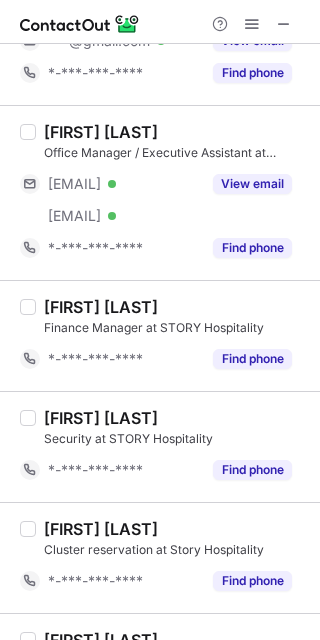 scroll, scrollTop: 1949, scrollLeft: 0, axis: vertical 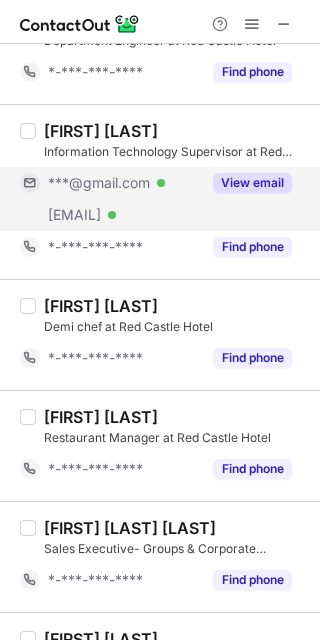 click on "View email" at bounding box center (252, 183) 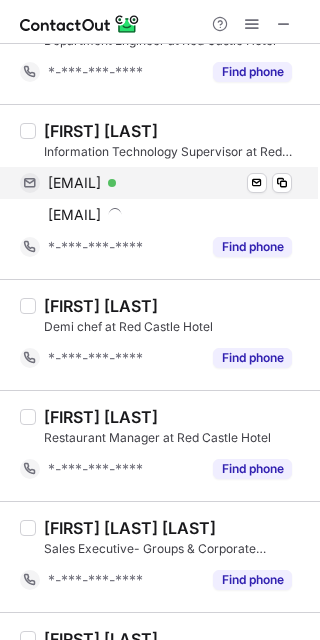 click on "muhammadsufy0313@gmail.com" at bounding box center (74, 183) 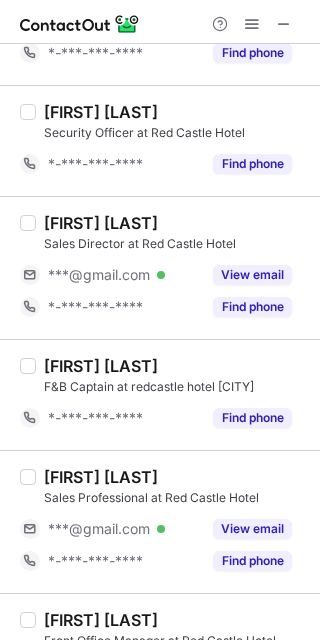 scroll, scrollTop: 951, scrollLeft: 0, axis: vertical 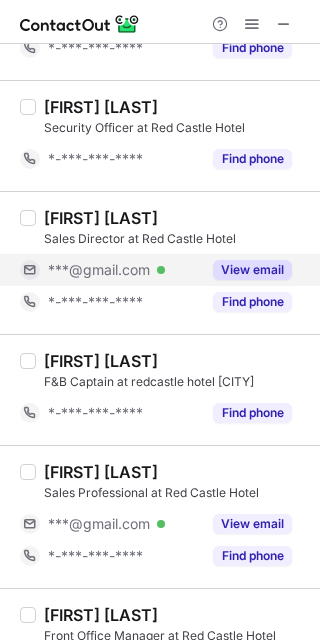 click on "View email" at bounding box center (252, 270) 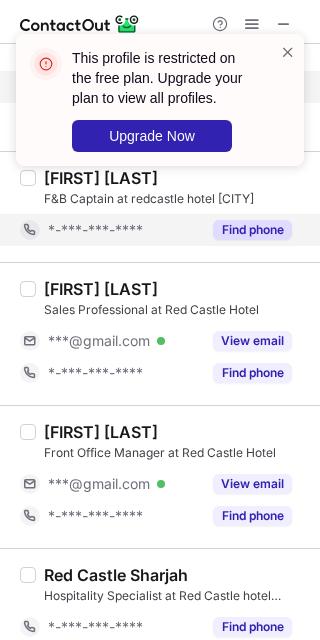 scroll, scrollTop: 1135, scrollLeft: 0, axis: vertical 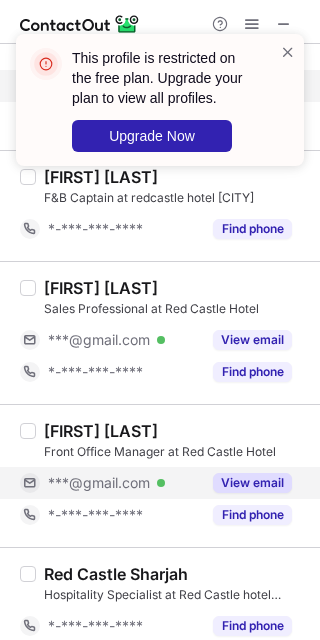click on "View email" at bounding box center [252, 483] 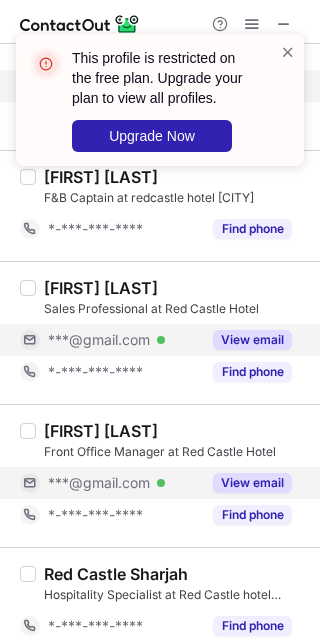 click on "View email" at bounding box center [246, 340] 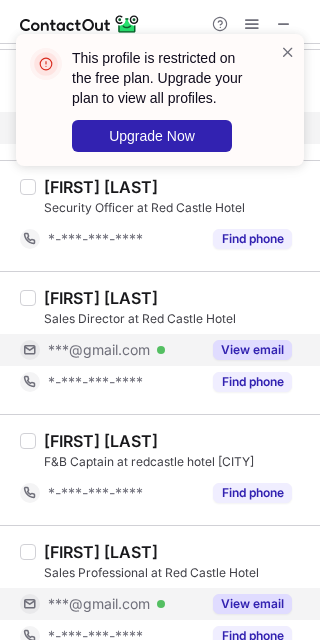 scroll, scrollTop: 873, scrollLeft: 0, axis: vertical 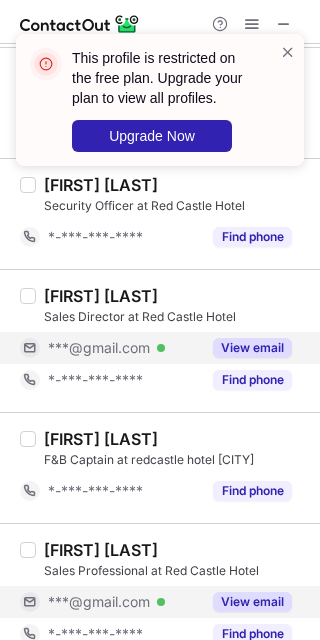 click on "View email" at bounding box center [252, 348] 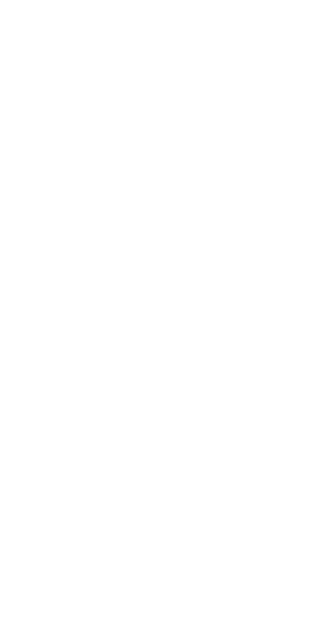 scroll, scrollTop: 0, scrollLeft: 0, axis: both 